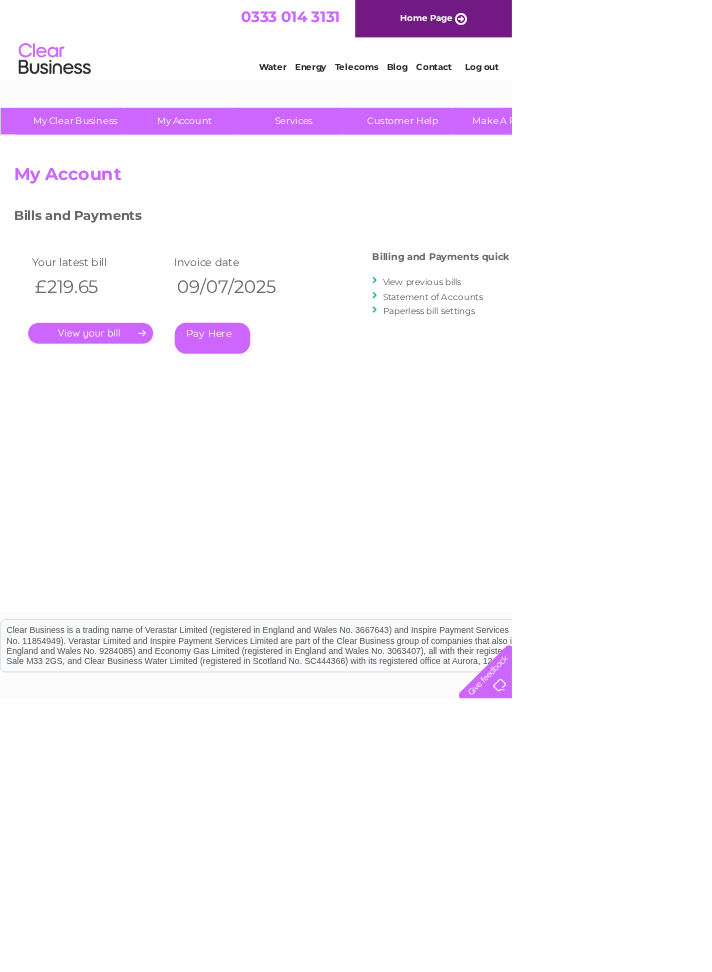 scroll, scrollTop: 0, scrollLeft: 0, axis: both 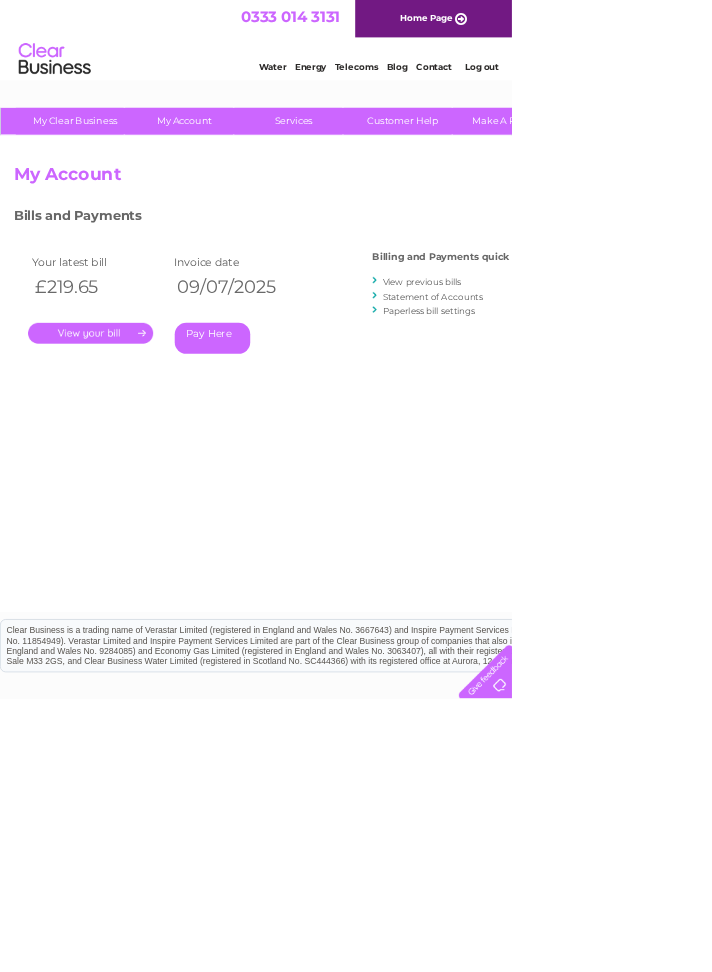 click on "Account number    949321
My Account
MY LIVE SERVICES
Telecoms
Broadband
Mobile
Water
Electricity
Gas
Payments
Bills and Payments
Billing and Payments quick links
." at bounding box center [495, 530] 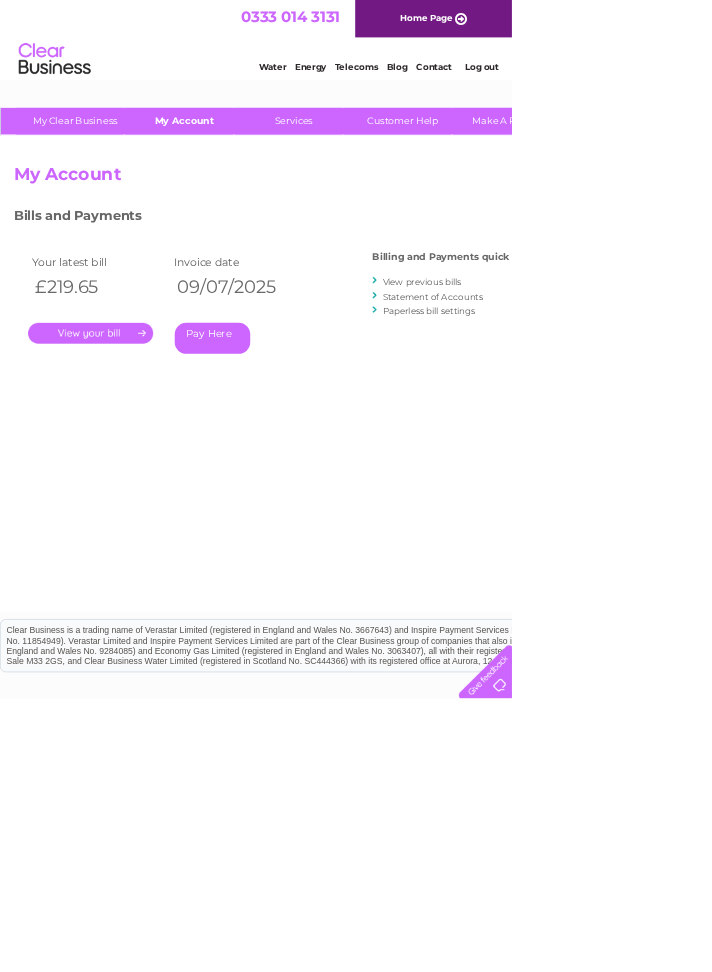 click on "My Account" at bounding box center (256, 168) 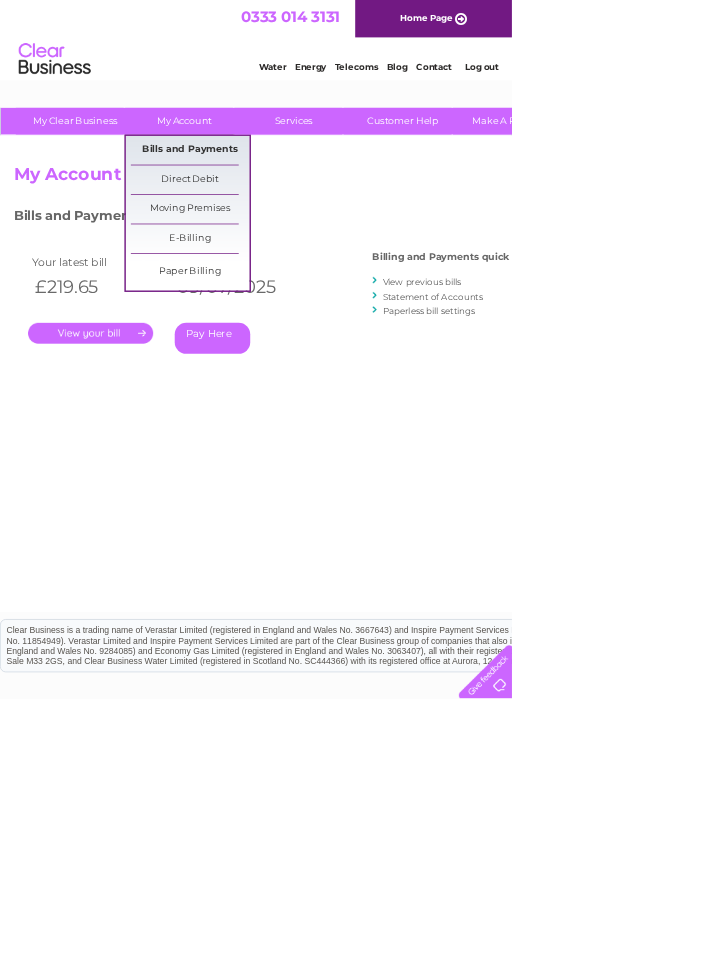 click on "Bills and Payments" at bounding box center [264, 209] 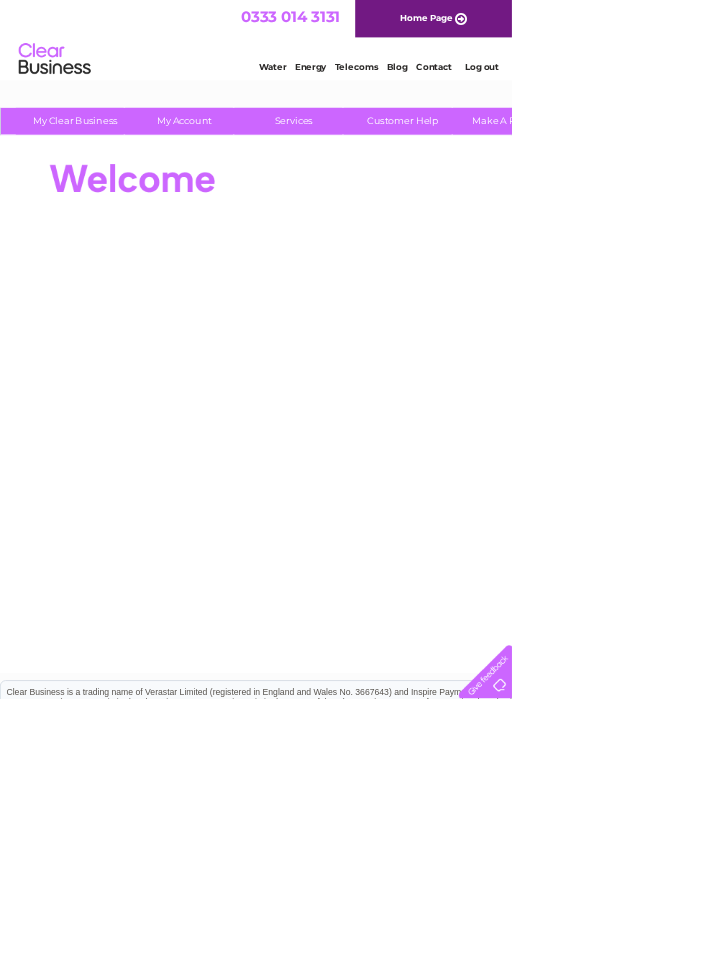 scroll, scrollTop: 0, scrollLeft: 0, axis: both 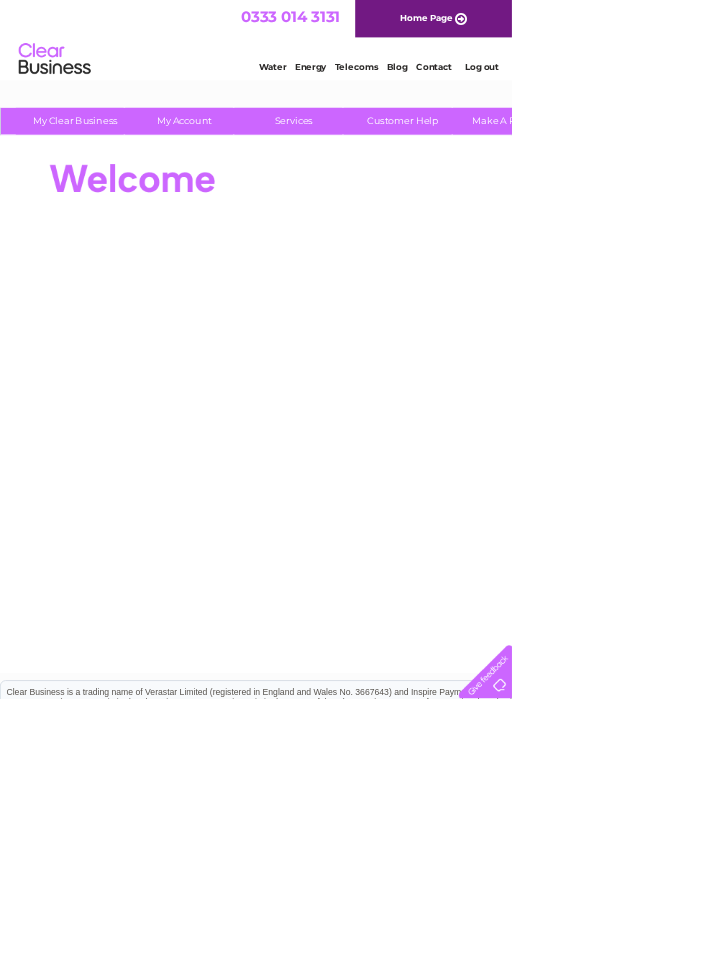 click on "[NUMBER]
[NUMBER]
[NUMBER]" at bounding box center (917, 228) 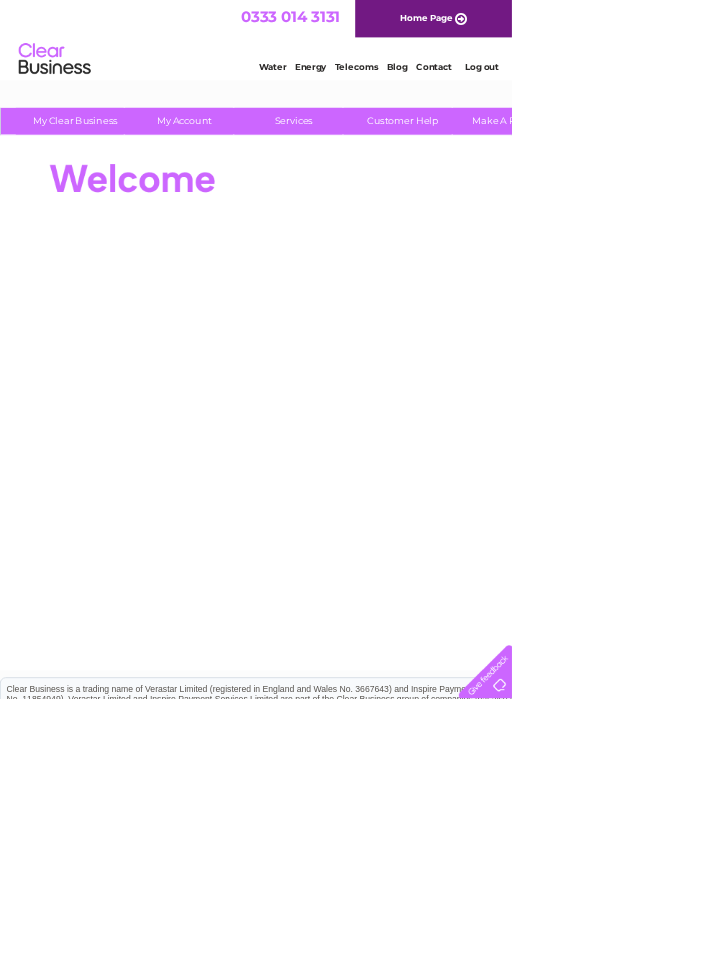 scroll, scrollTop: 0, scrollLeft: 0, axis: both 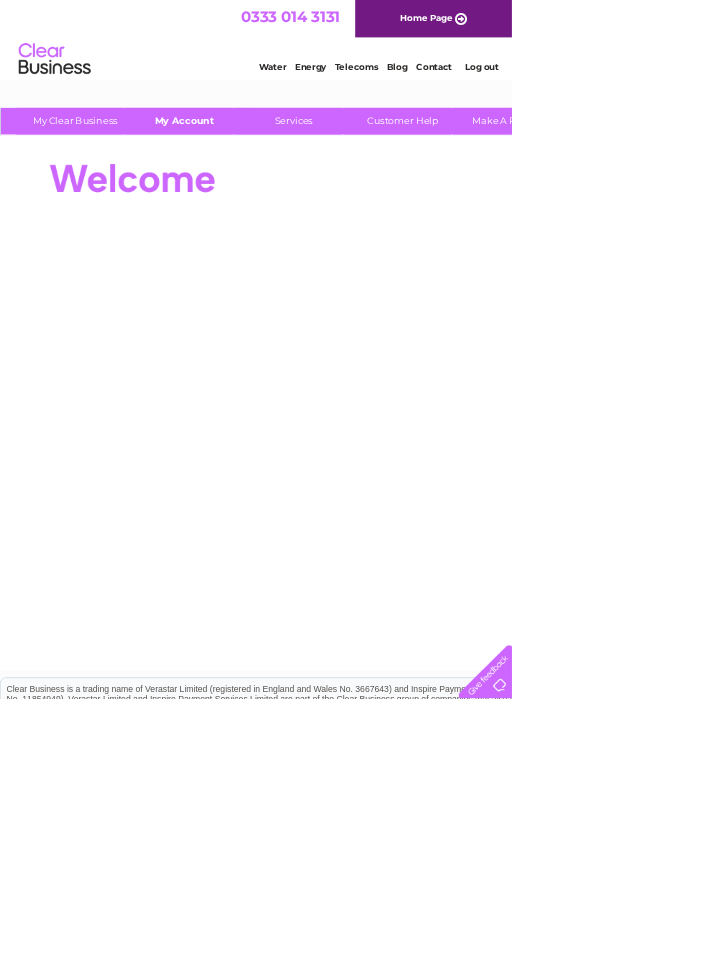 click on "My Account" at bounding box center [256, 168] 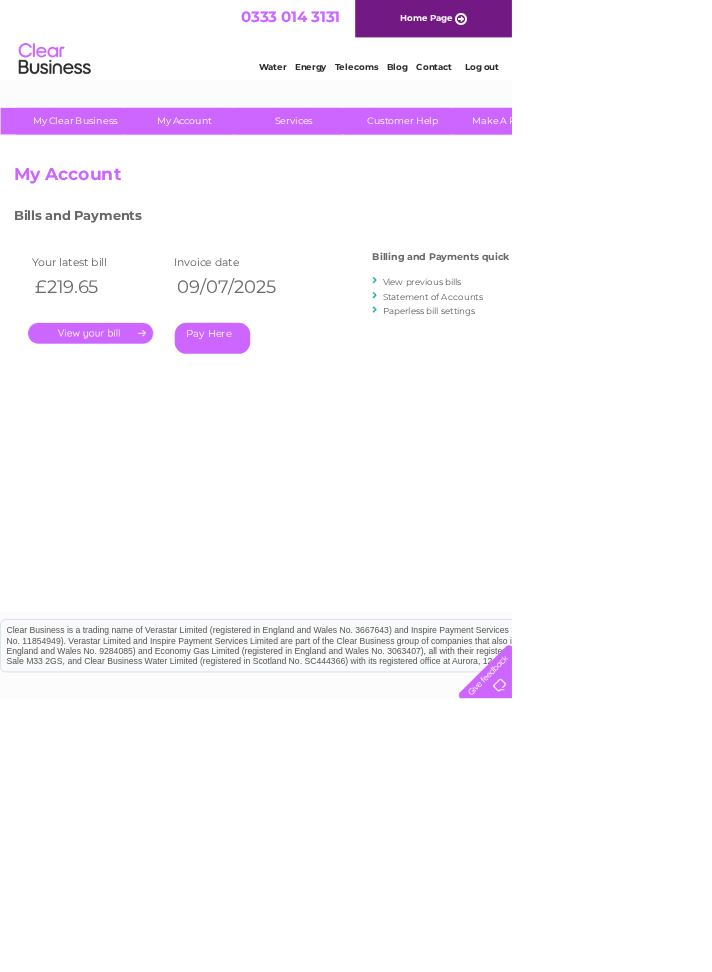scroll, scrollTop: 0, scrollLeft: 0, axis: both 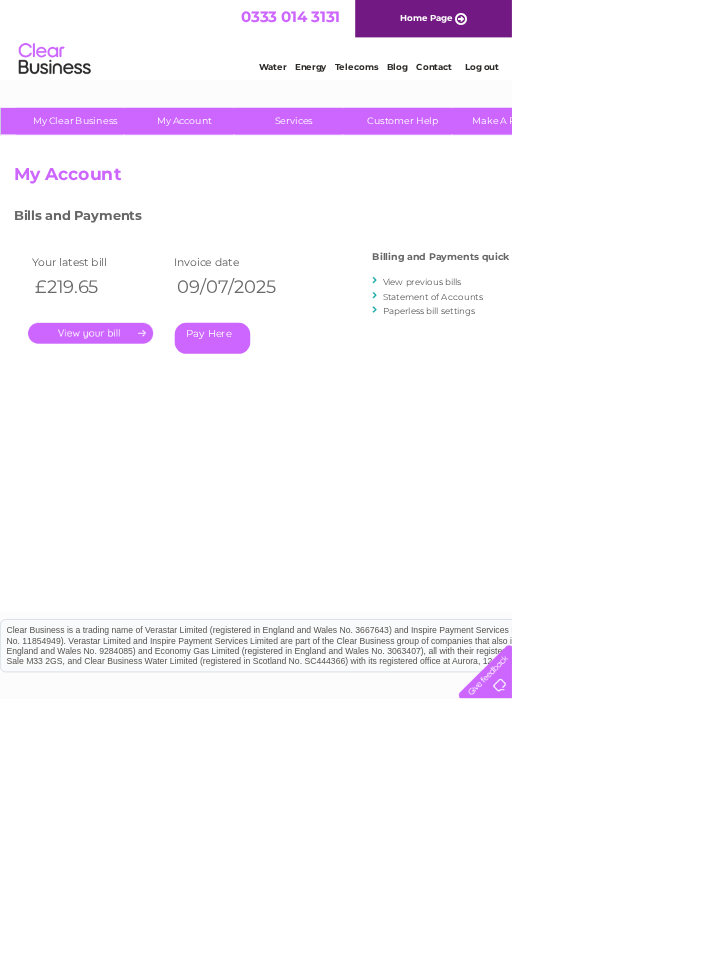 click on "View previous bills" at bounding box center [587, 391] 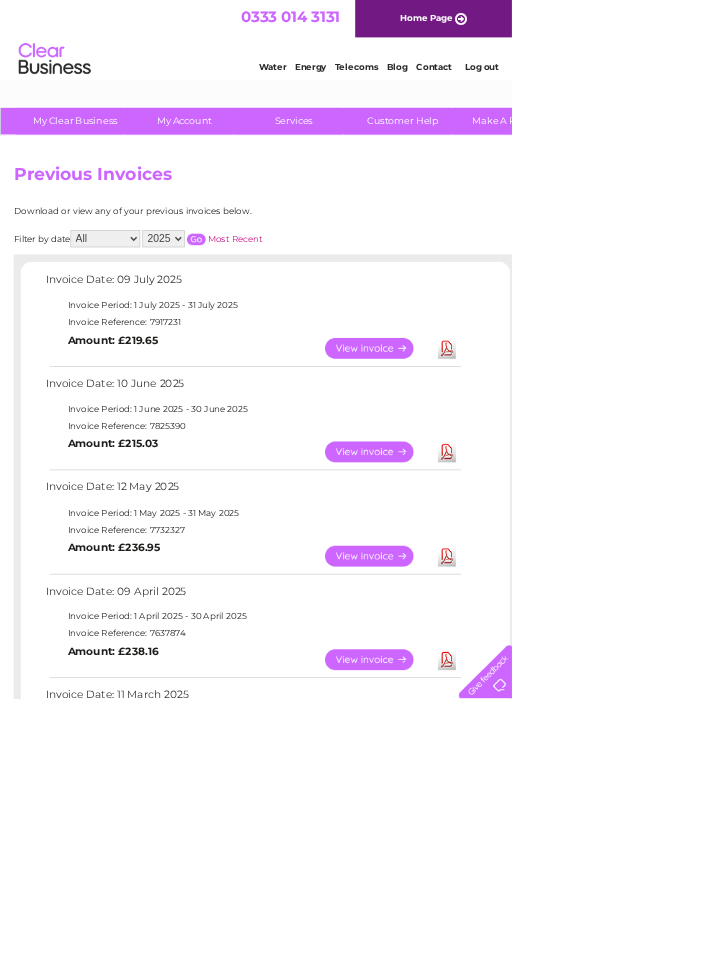 scroll, scrollTop: 0, scrollLeft: 0, axis: both 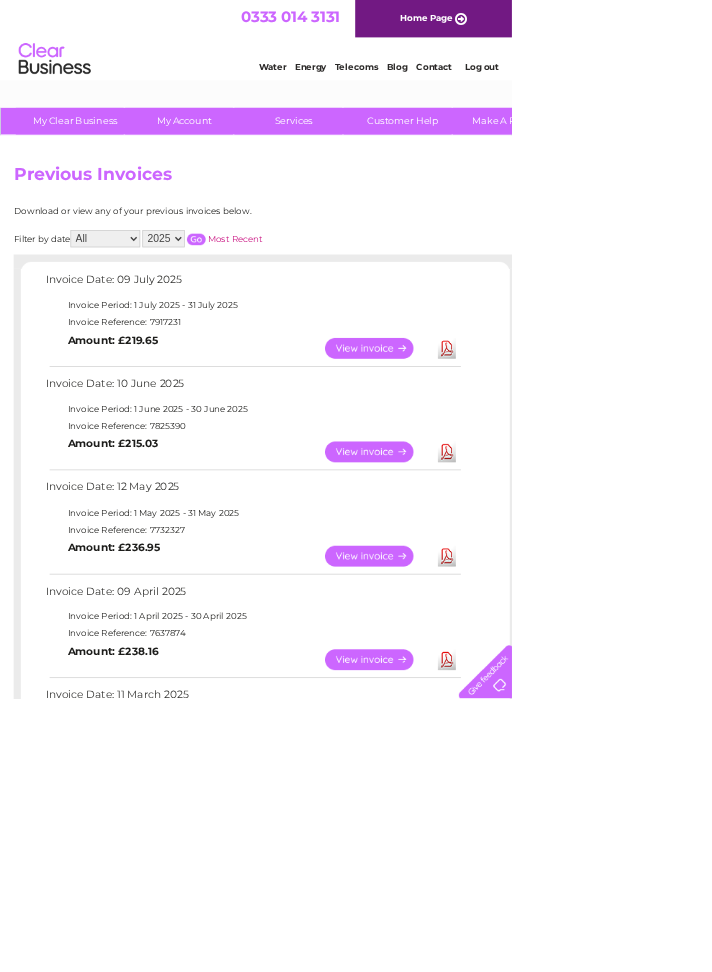 click on "Download" at bounding box center [621, 628] 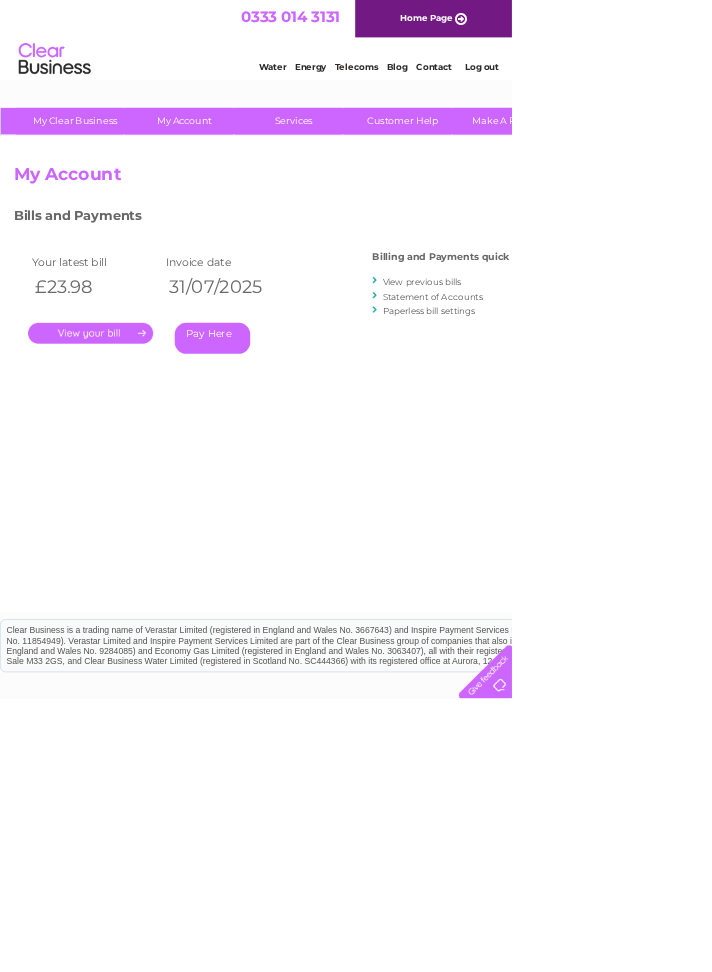 scroll, scrollTop: 0, scrollLeft: 0, axis: both 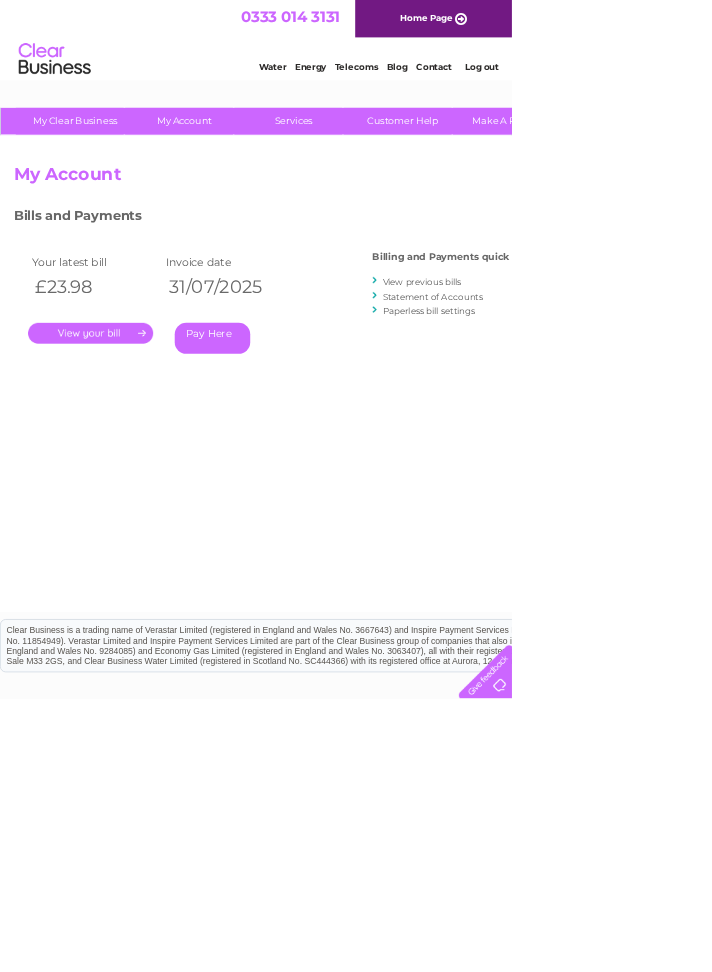 click on "Statement of Accounts" at bounding box center (602, 412) 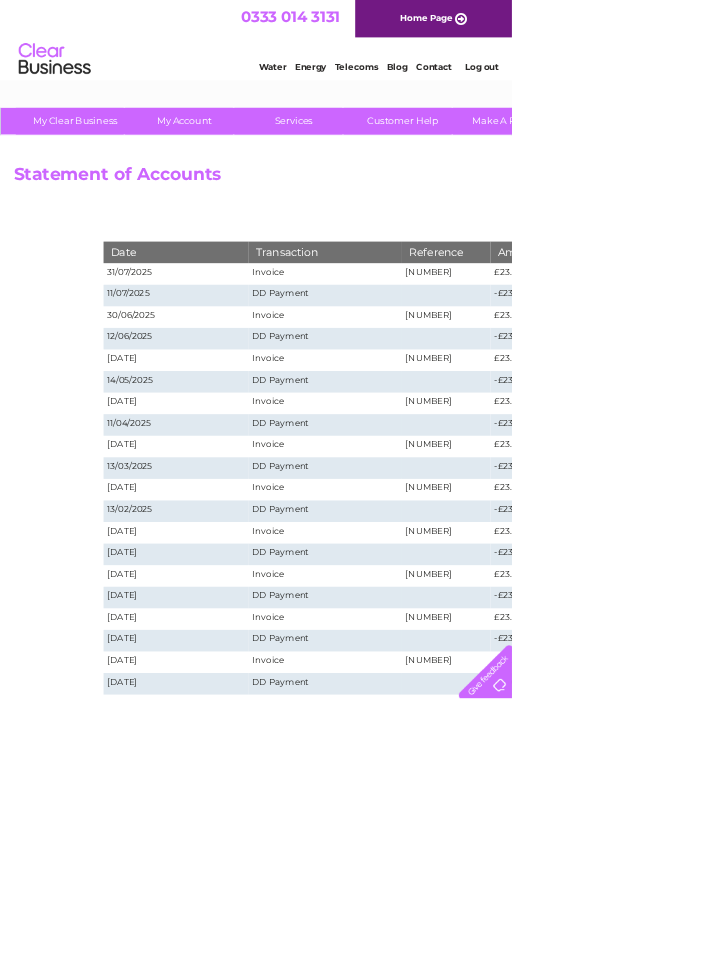 scroll, scrollTop: 0, scrollLeft: 0, axis: both 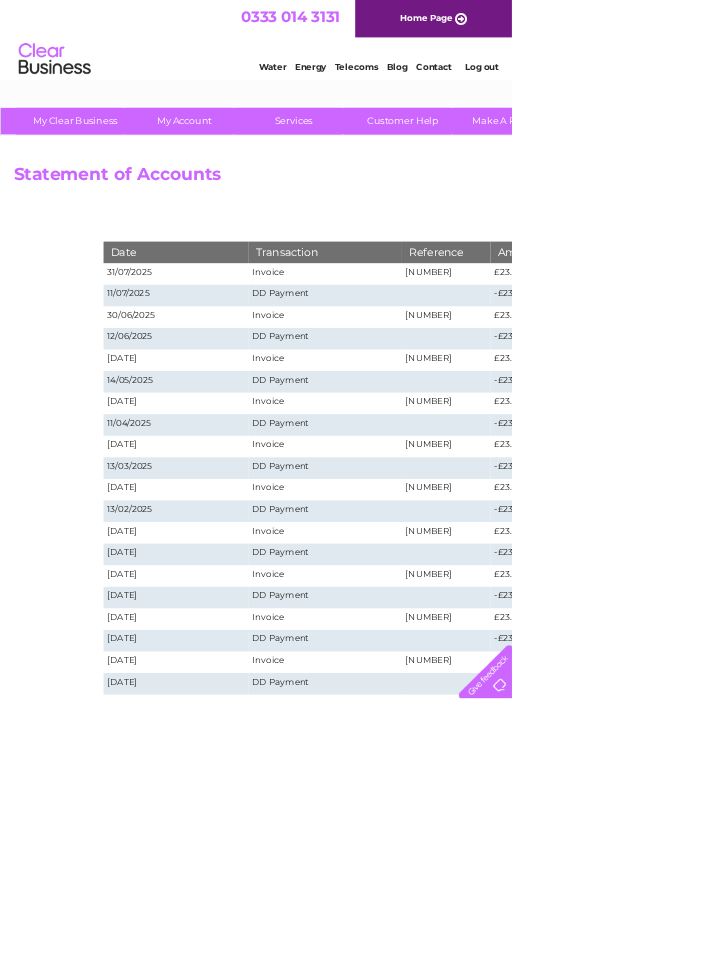 click on "£23.98" at bounding box center [723, 441] 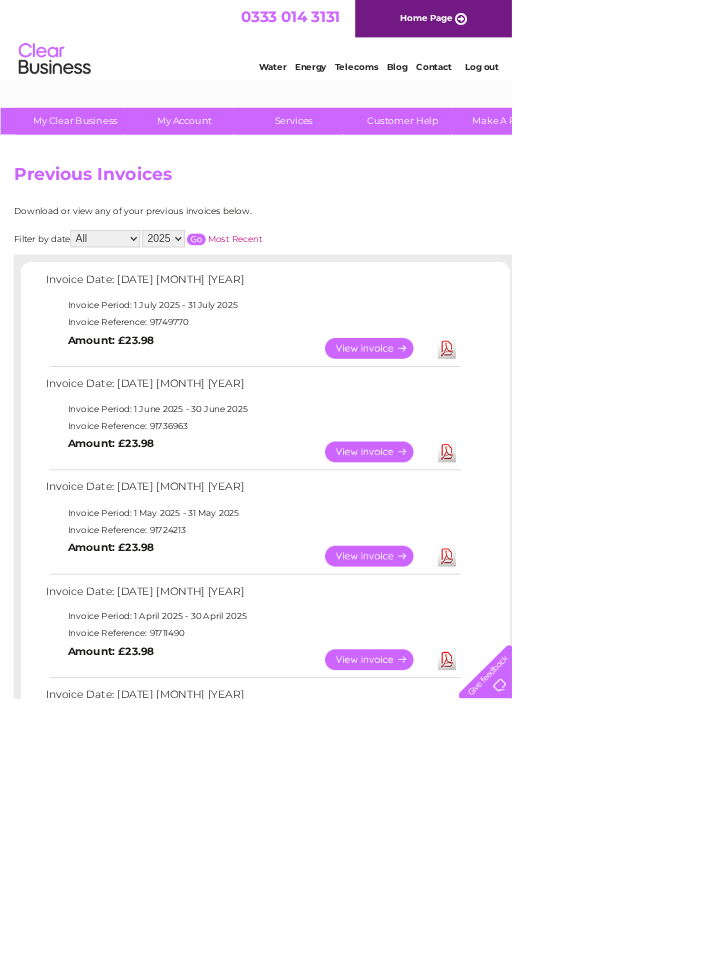 scroll, scrollTop: 0, scrollLeft: 0, axis: both 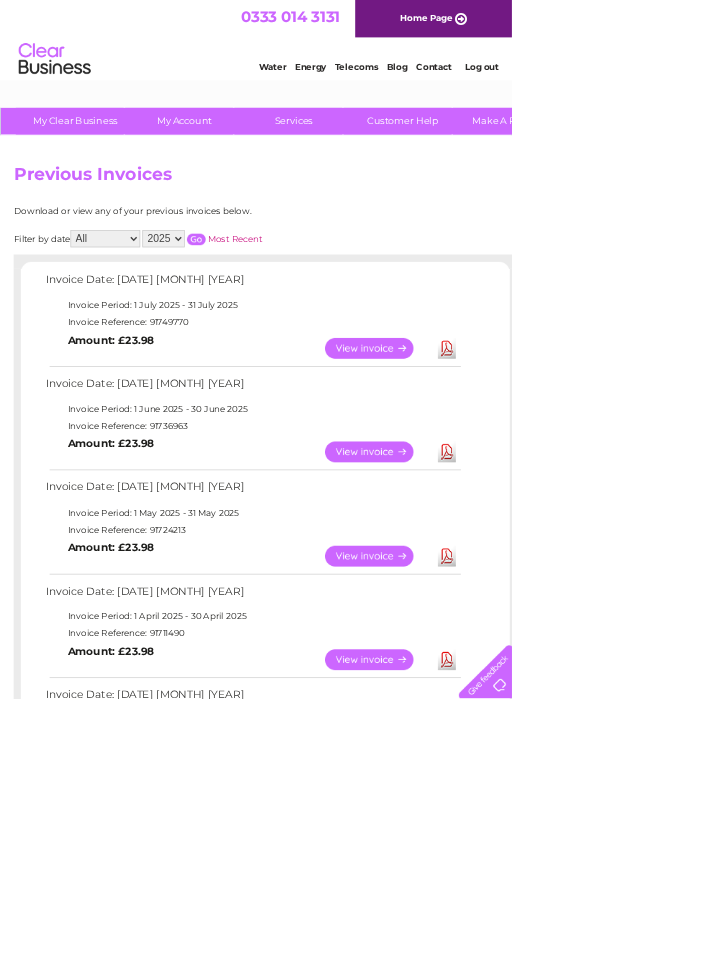 click on "Download" at bounding box center (621, 628) 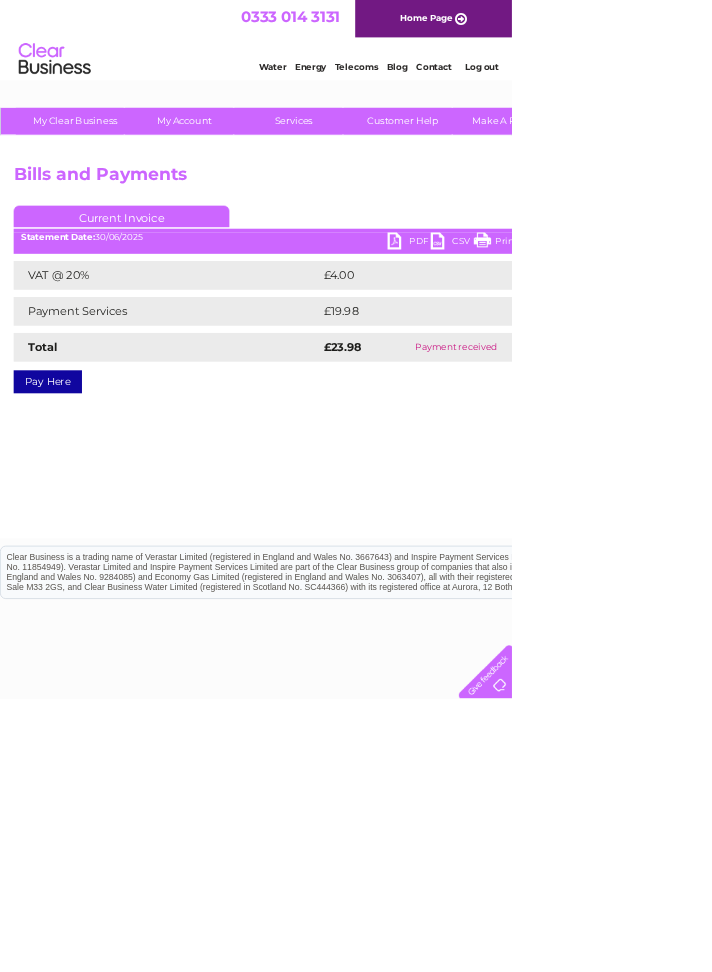 scroll, scrollTop: 0, scrollLeft: 0, axis: both 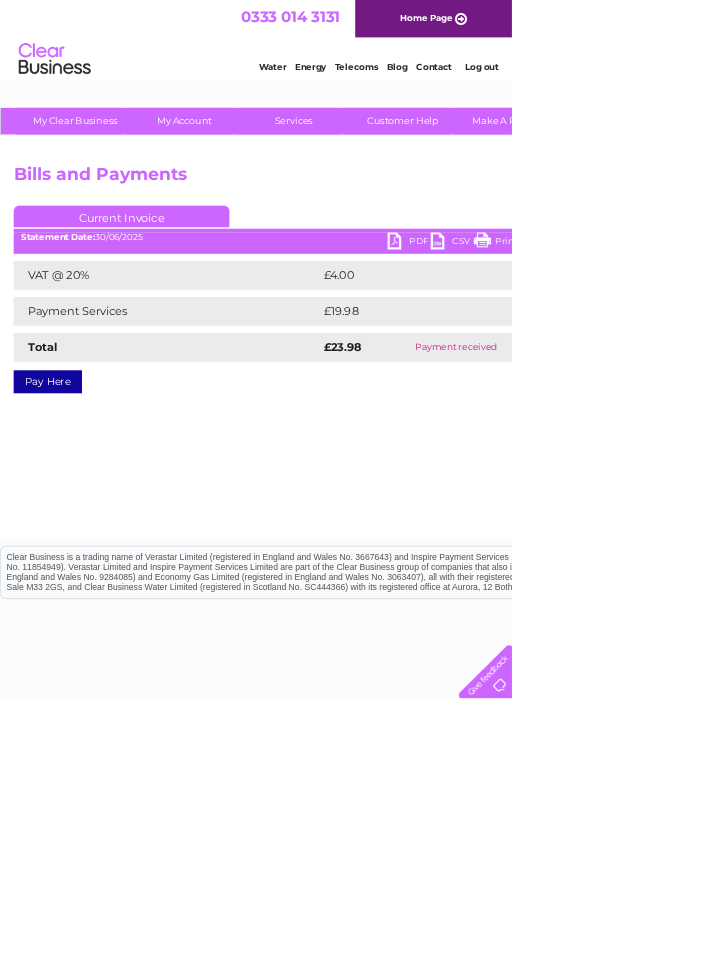 click on "CSV" at bounding box center (629, 337) 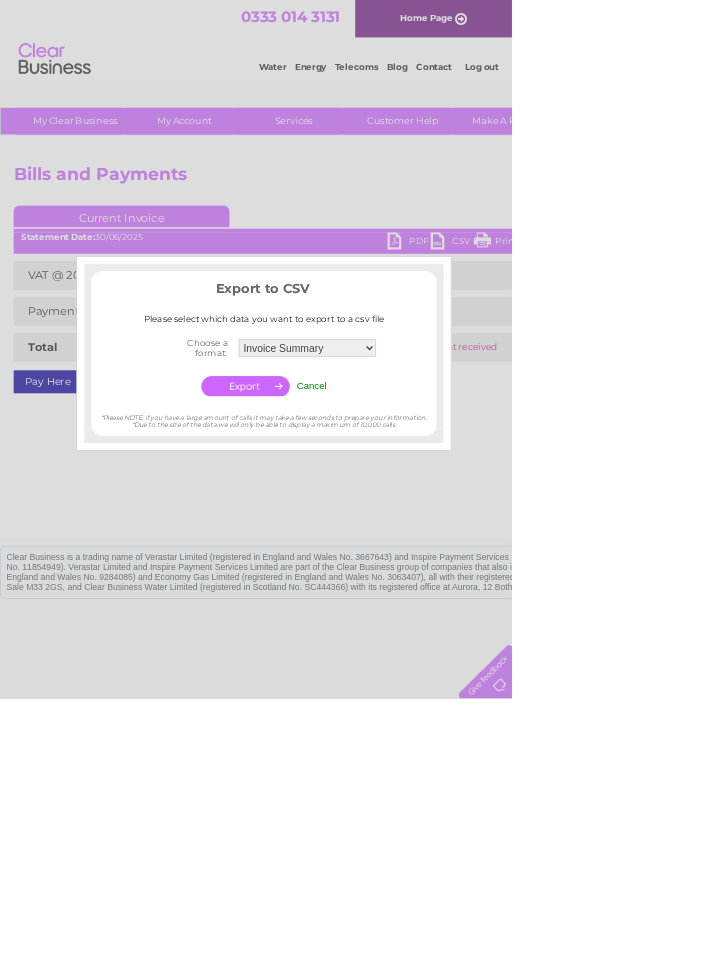 click at bounding box center (356, 486) 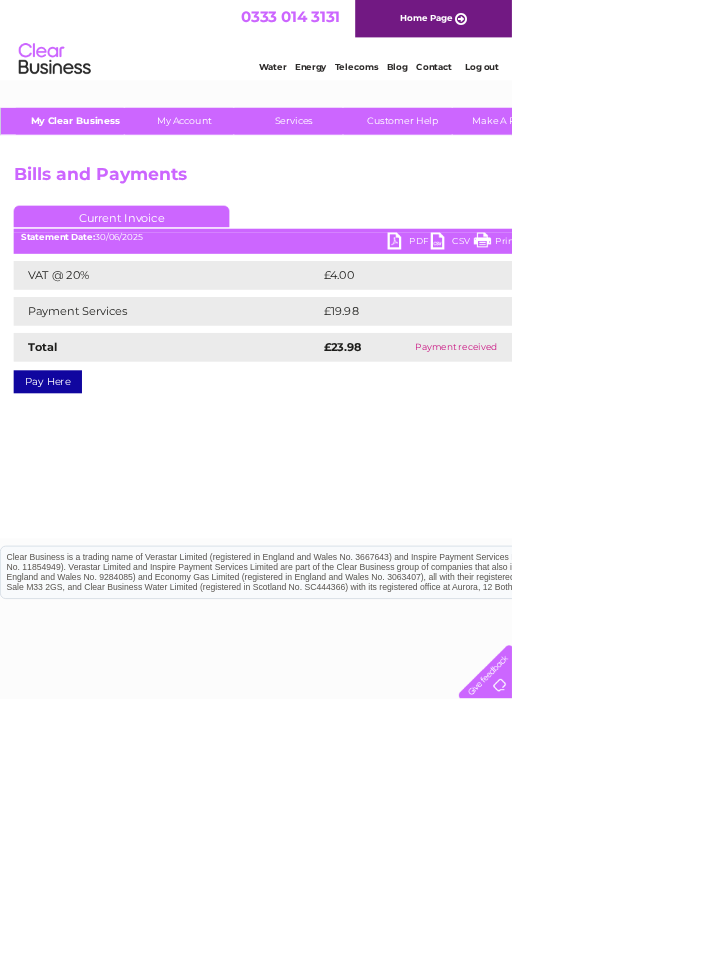 click on "My Clear Business" at bounding box center (104, 168) 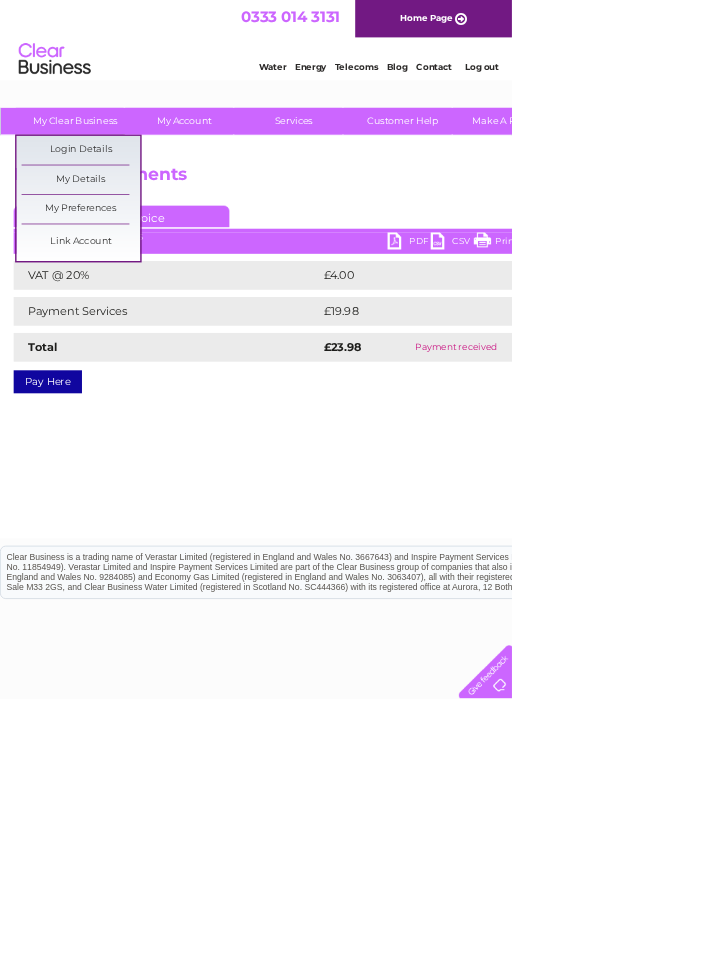 click on "Account number    949321
998214
30307101
Bills and Payments
Current Invoice
PDF
CSV
Print" at bounding box center [495, 469] 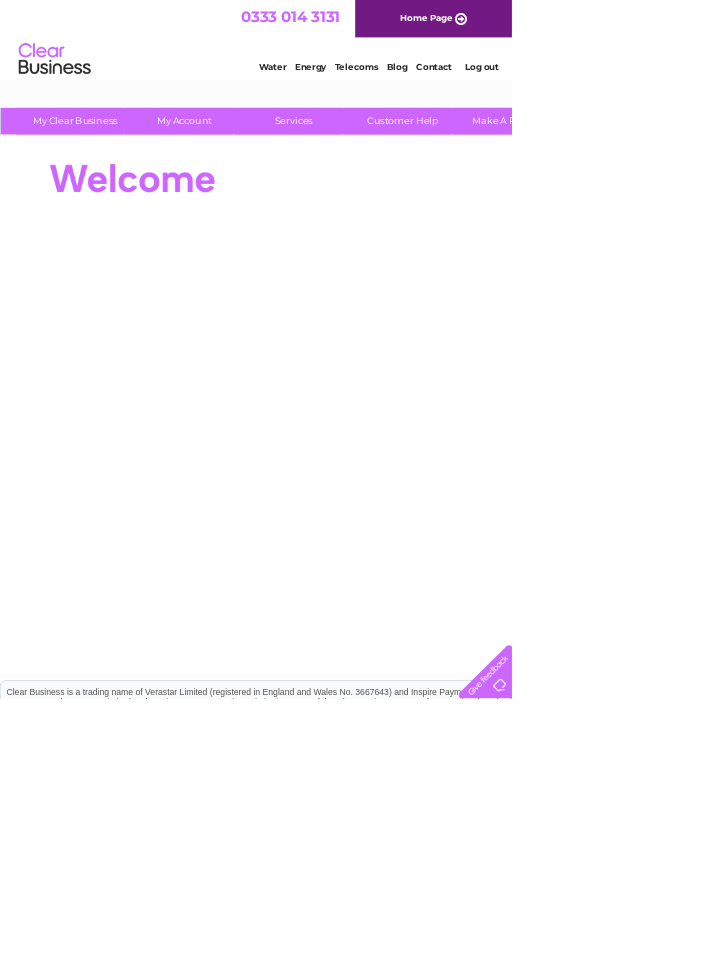 scroll, scrollTop: 0, scrollLeft: 0, axis: both 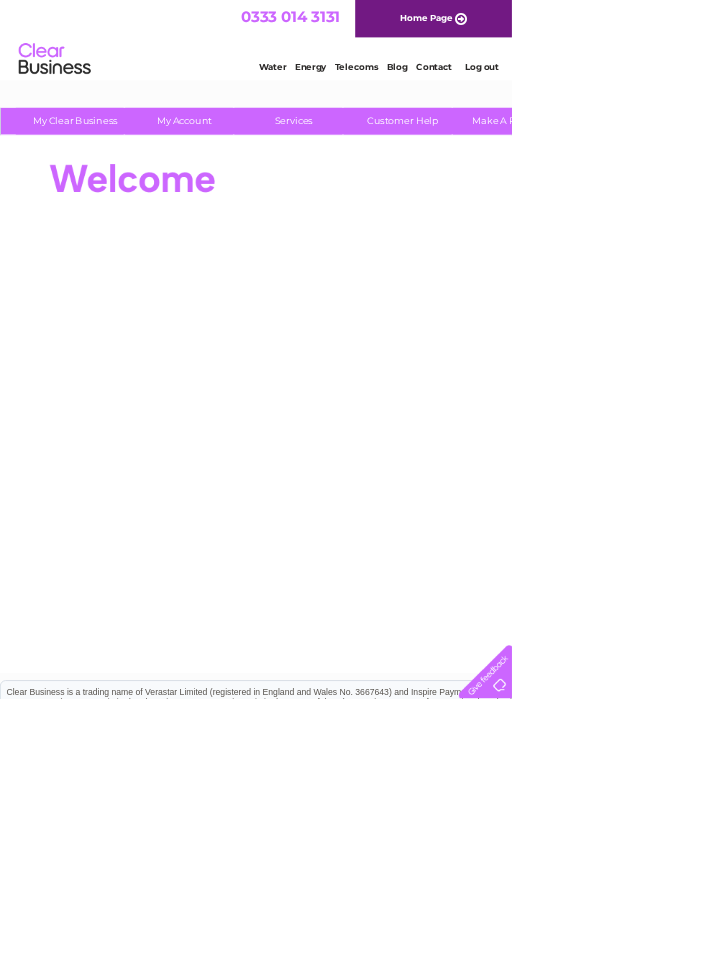 click on "949321
998214
30307101" at bounding box center [920, 228] 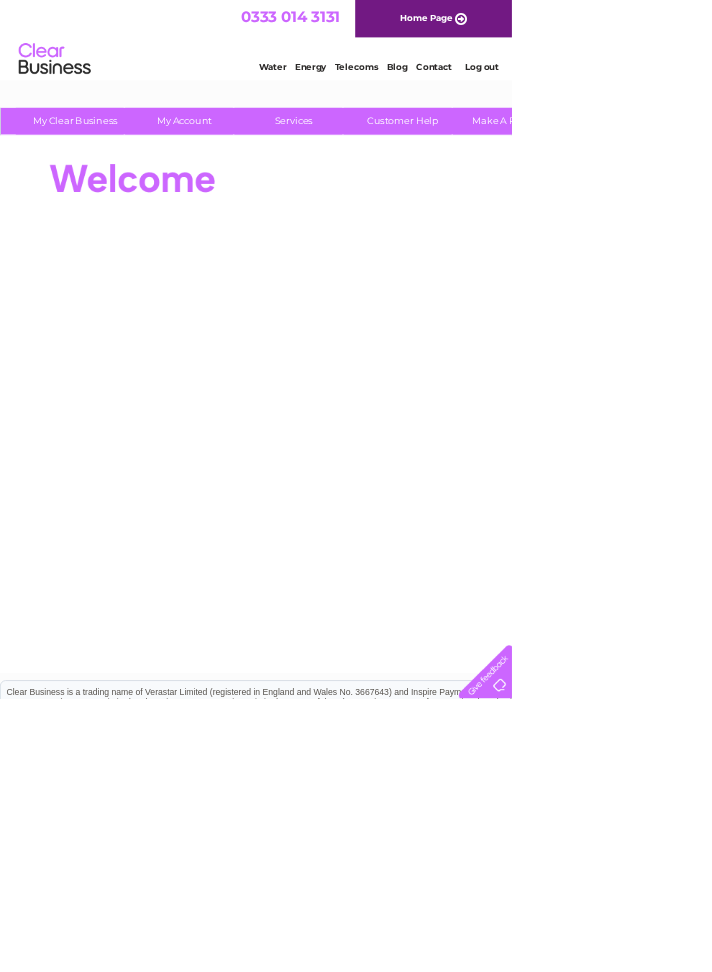 scroll, scrollTop: 0, scrollLeft: 0, axis: both 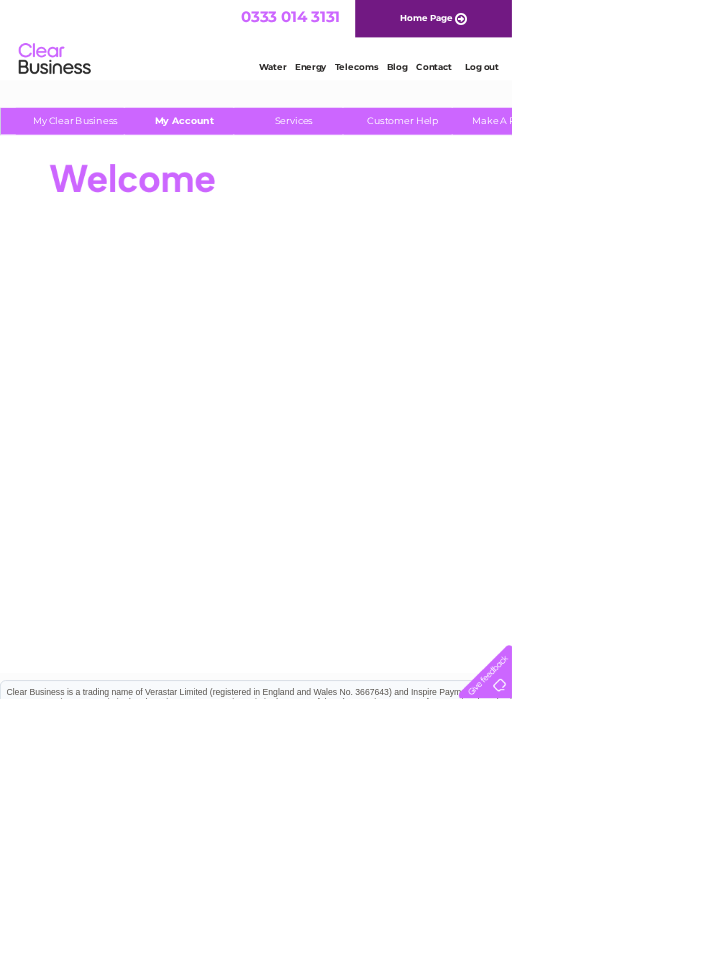 click on "My Account" at bounding box center (256, 168) 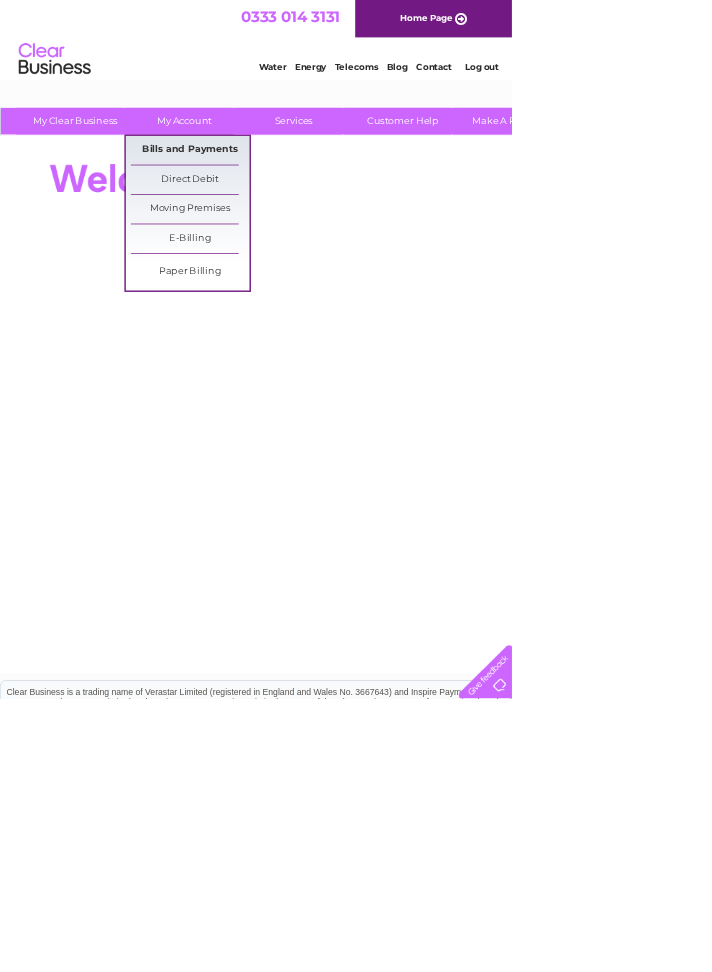 click on "Bills and Payments" at bounding box center (264, 209) 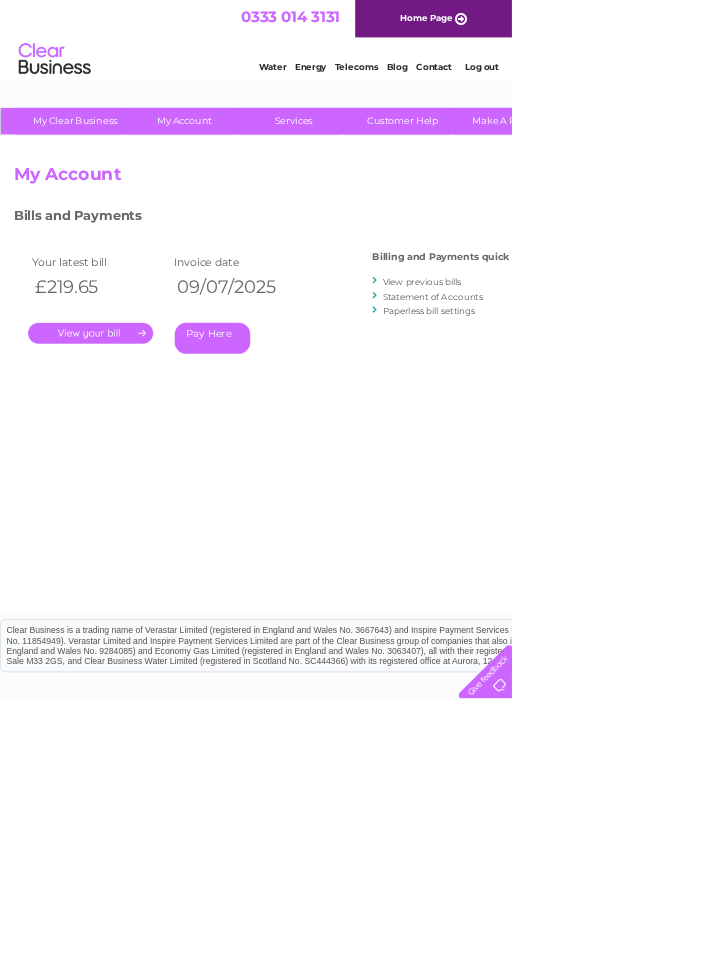scroll, scrollTop: 0, scrollLeft: 0, axis: both 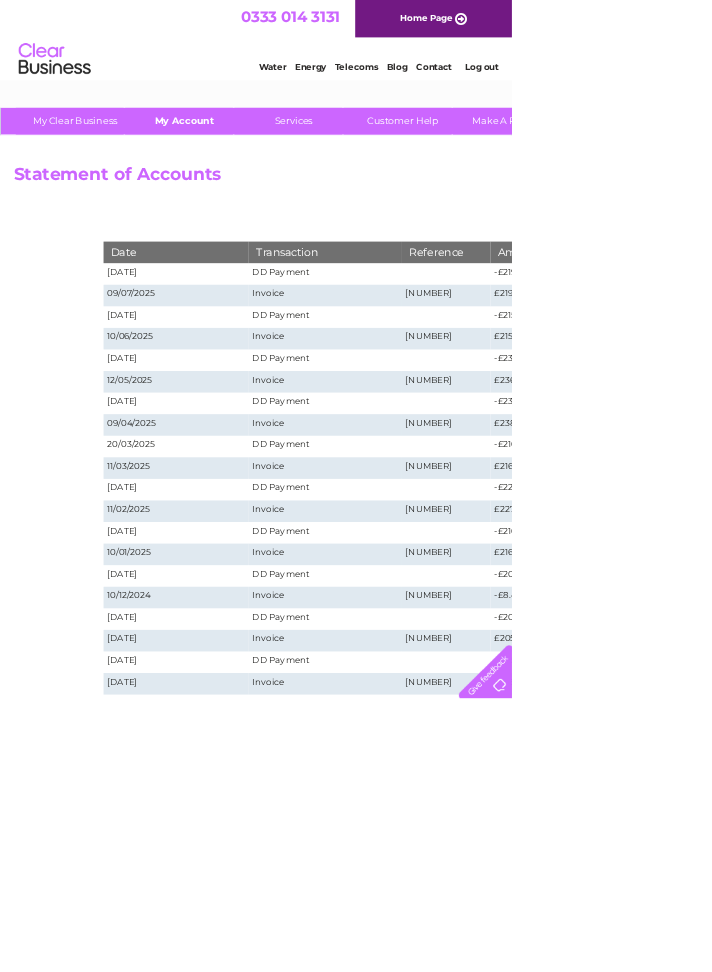 click on "My Account" at bounding box center [256, 168] 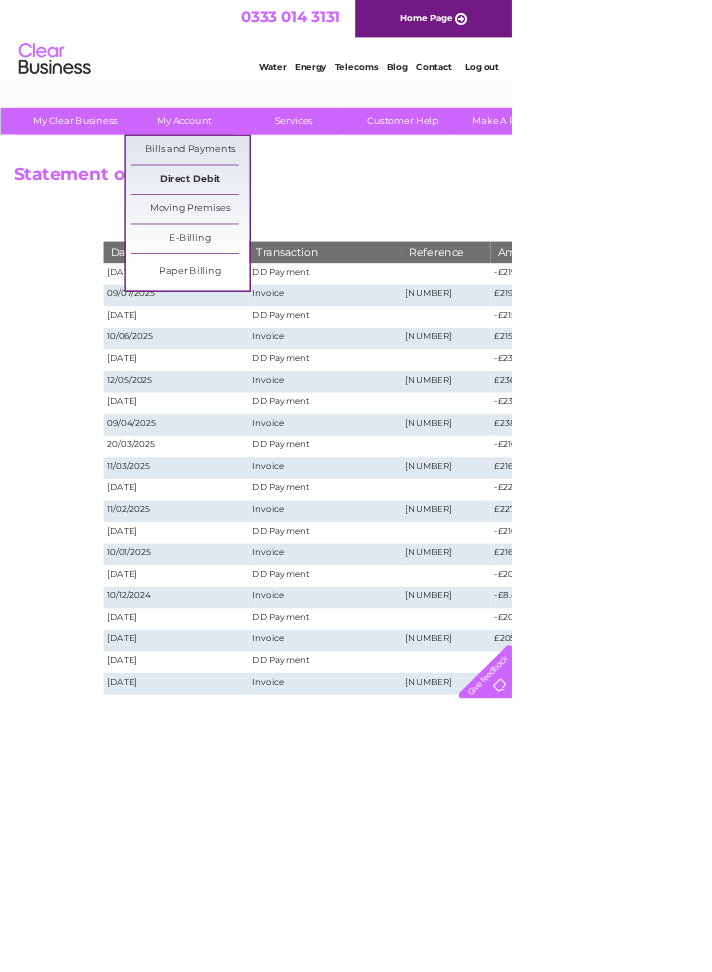 click on "Direct Debit" at bounding box center [264, 250] 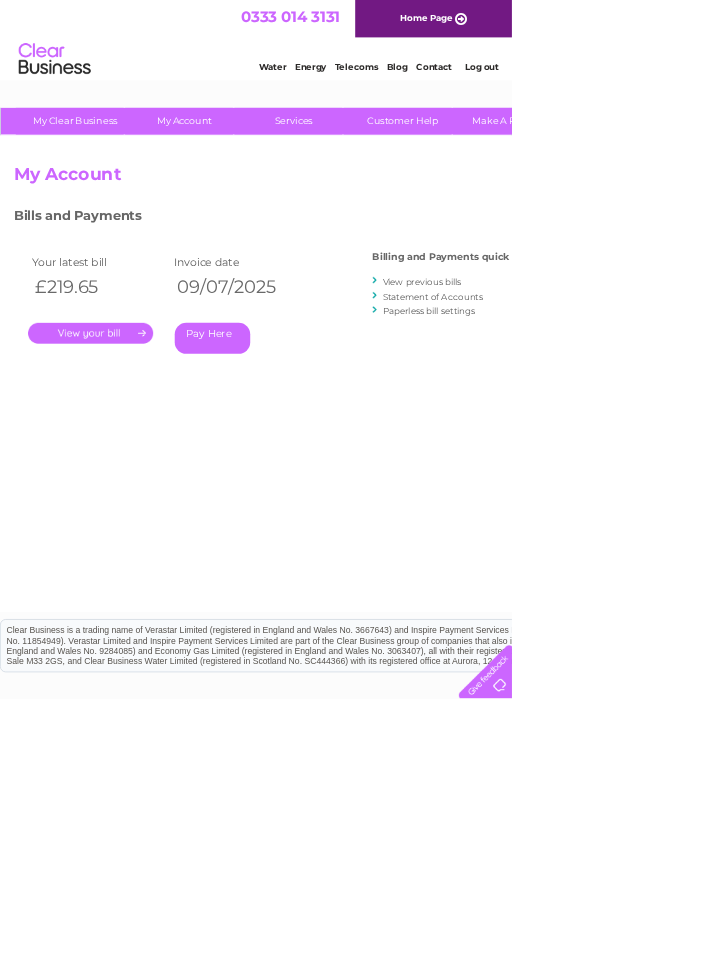 scroll, scrollTop: 0, scrollLeft: 0, axis: both 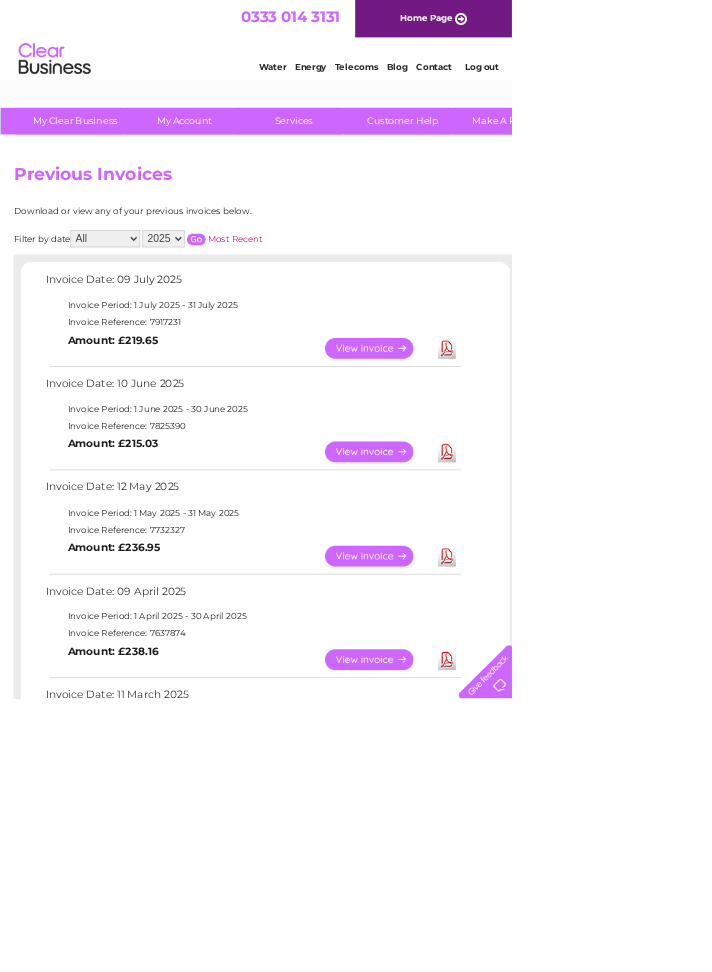 click on "Download" at bounding box center (621, 628) 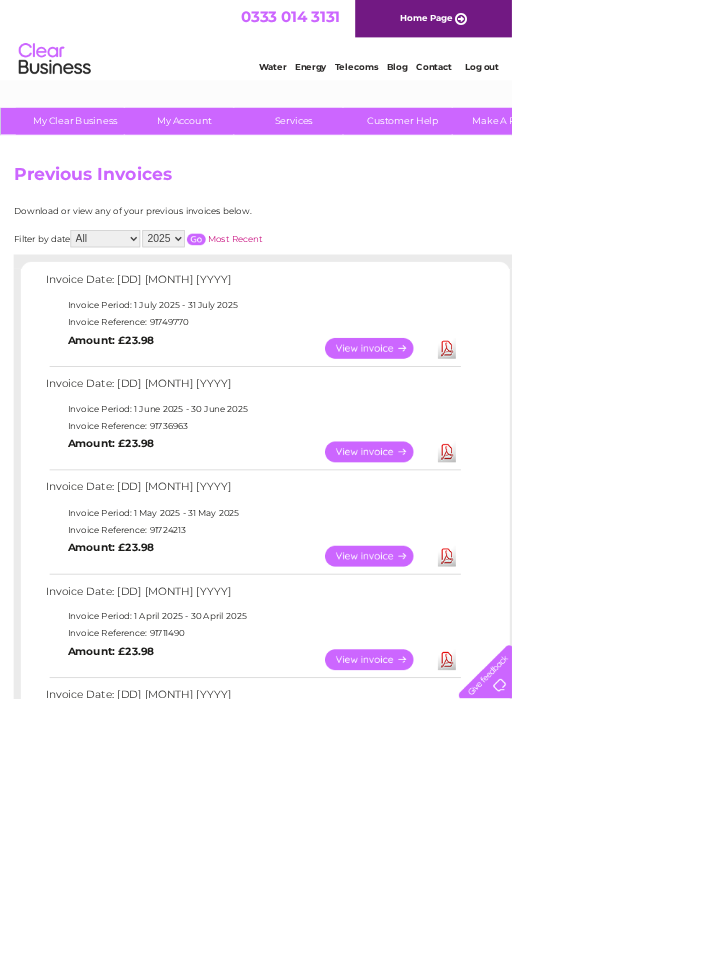 scroll, scrollTop: 0, scrollLeft: 0, axis: both 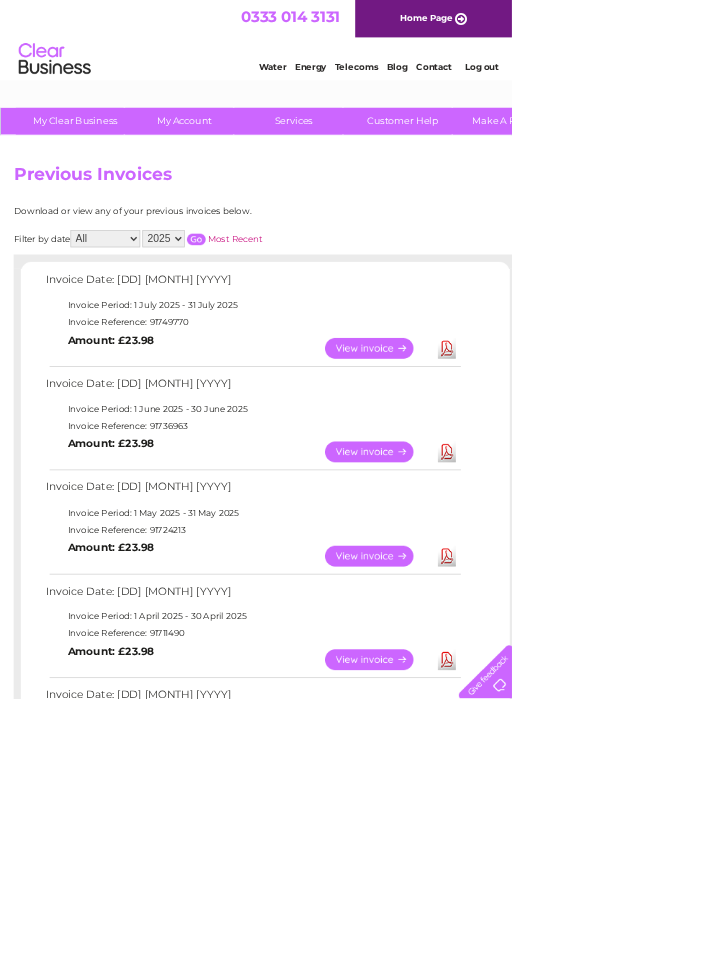 click on "Download" at bounding box center [621, 628] 